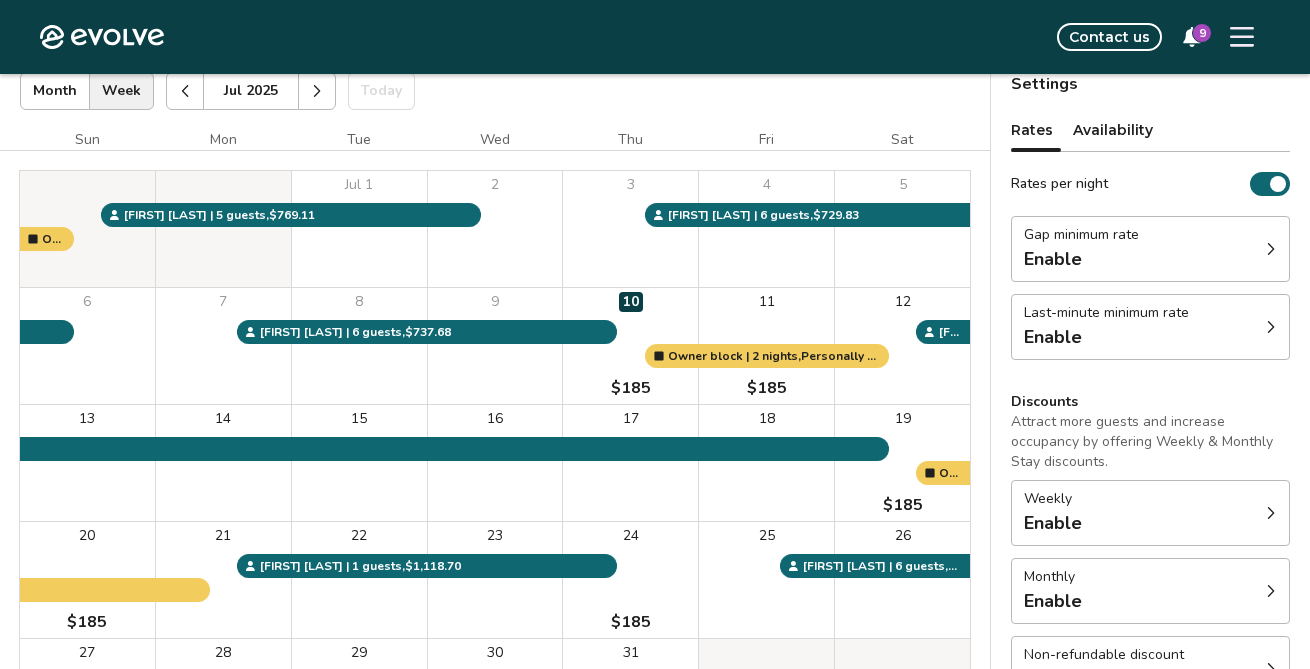 scroll, scrollTop: 111, scrollLeft: 0, axis: vertical 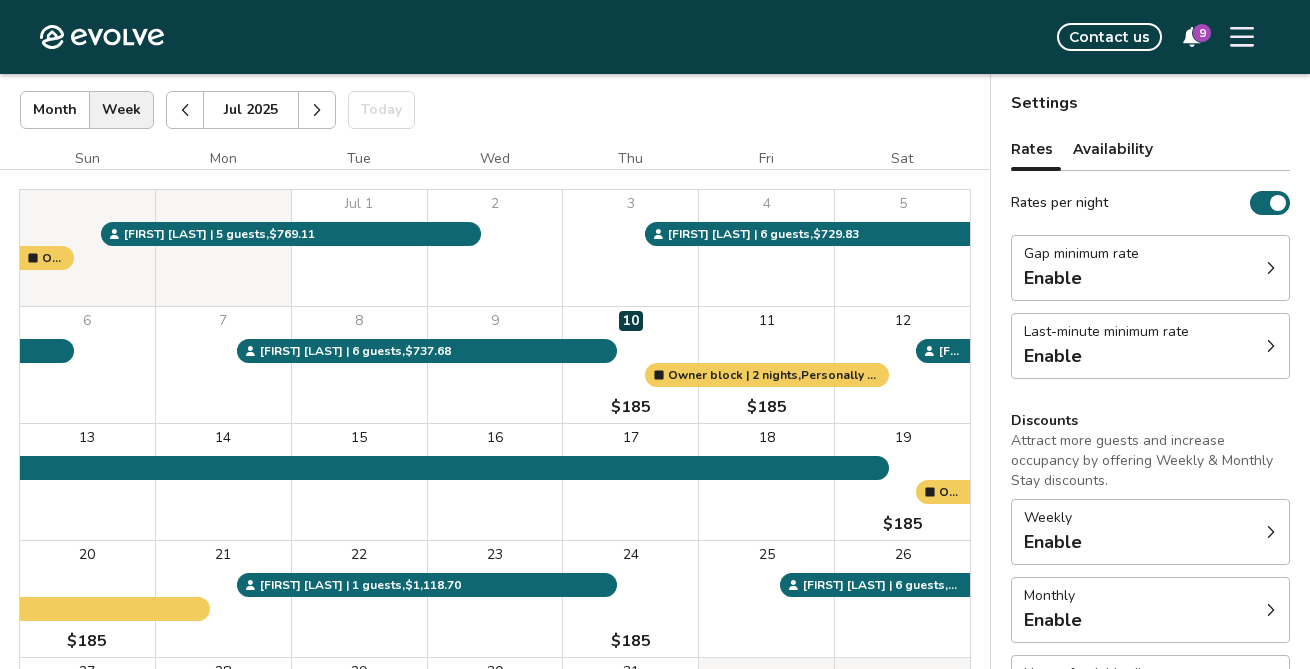 click 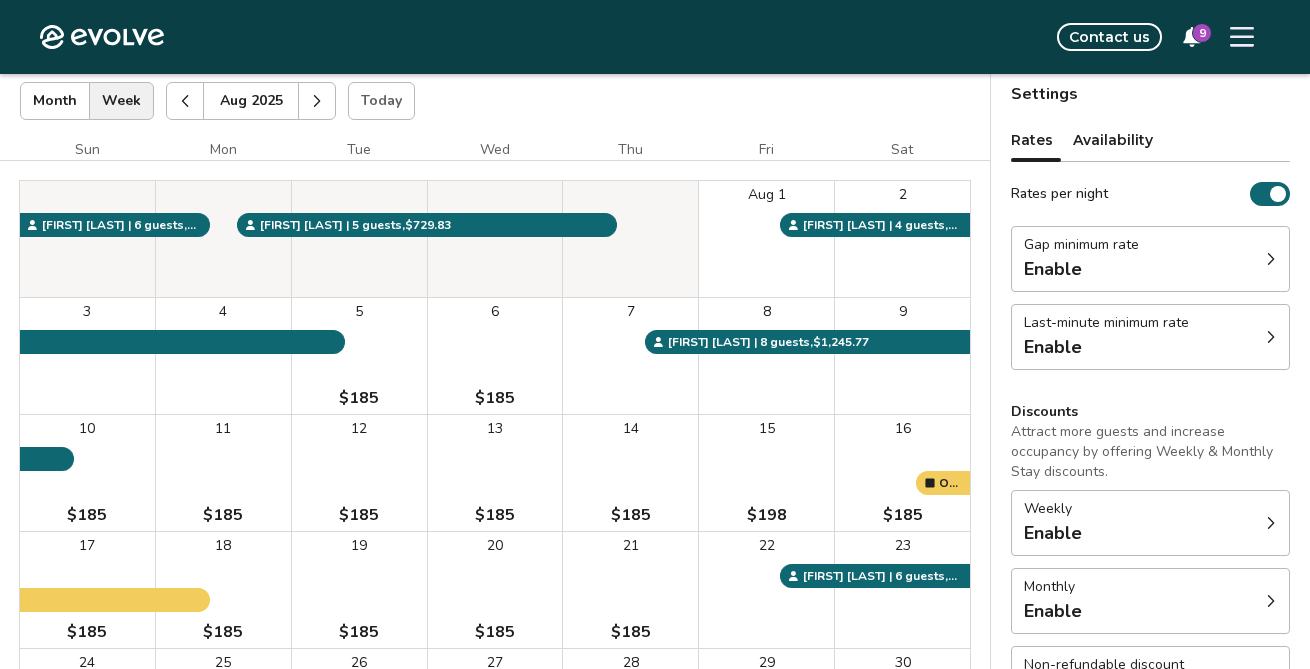 scroll, scrollTop: 115, scrollLeft: 0, axis: vertical 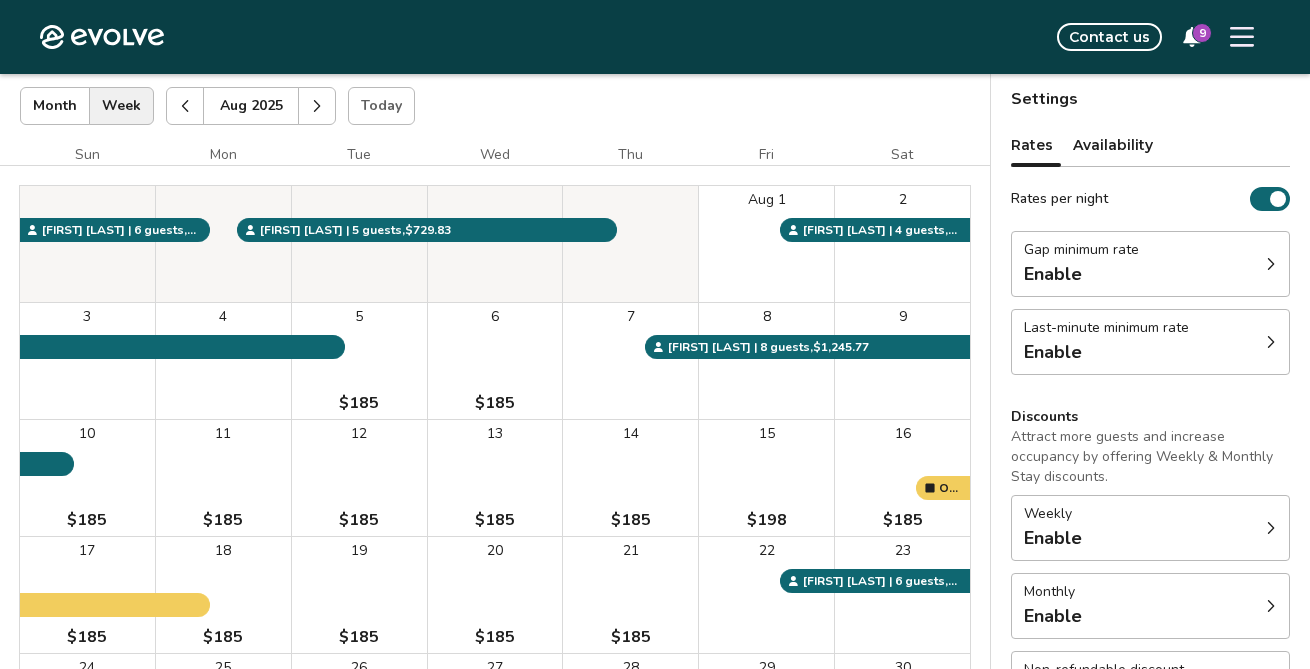 click 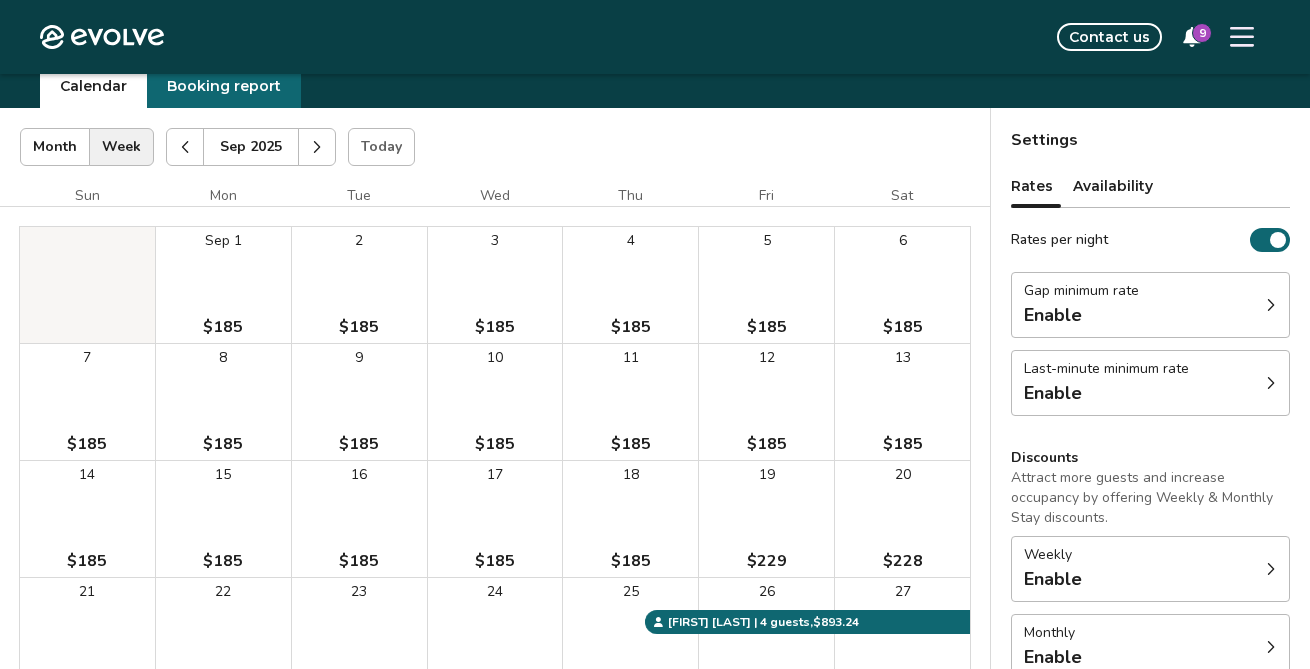 scroll, scrollTop: 51, scrollLeft: 0, axis: vertical 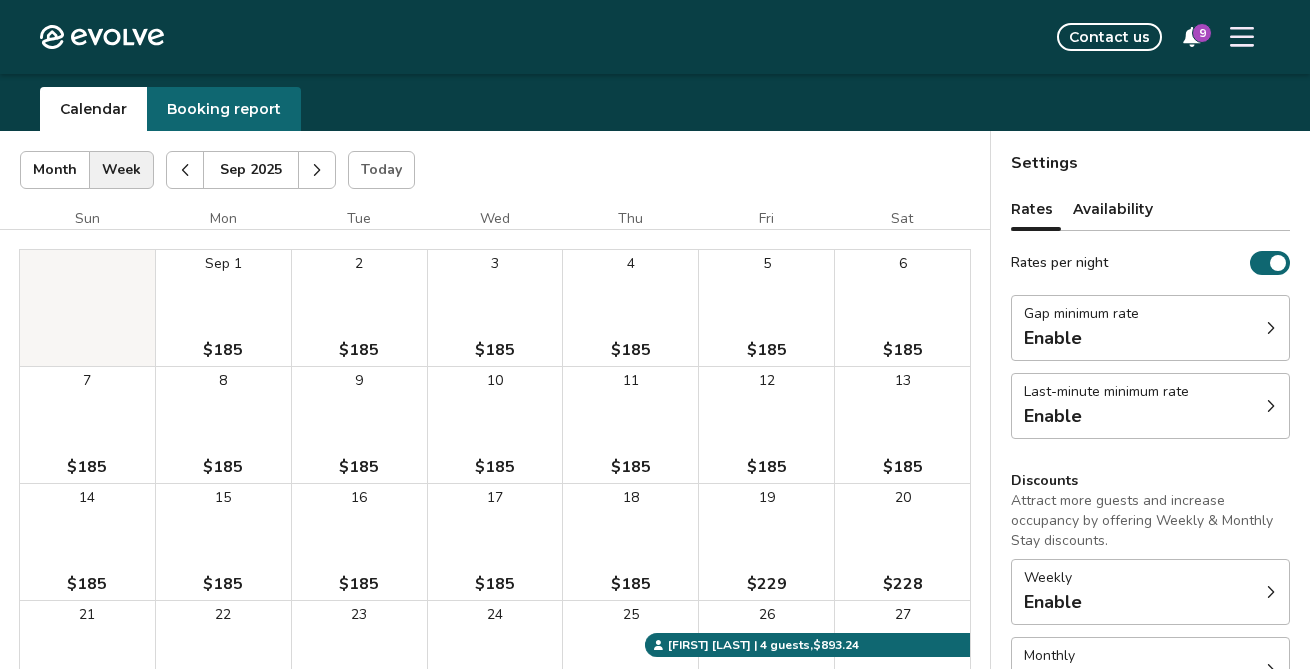 click 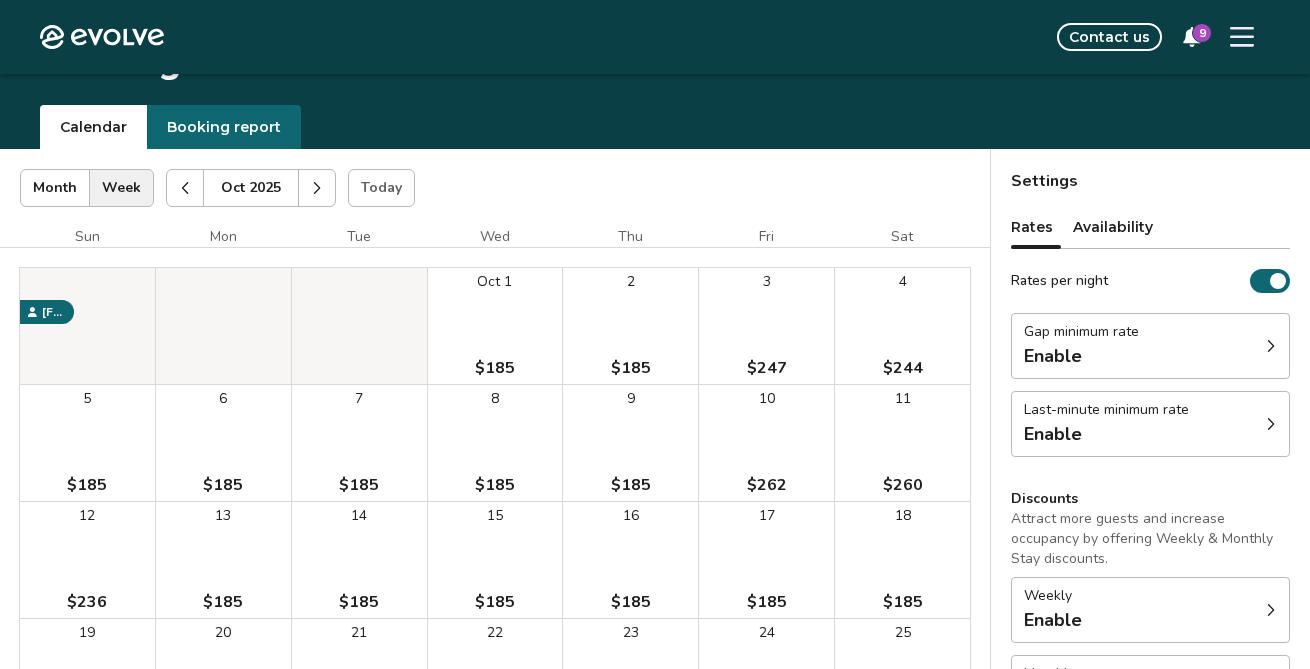 scroll, scrollTop: 30, scrollLeft: 0, axis: vertical 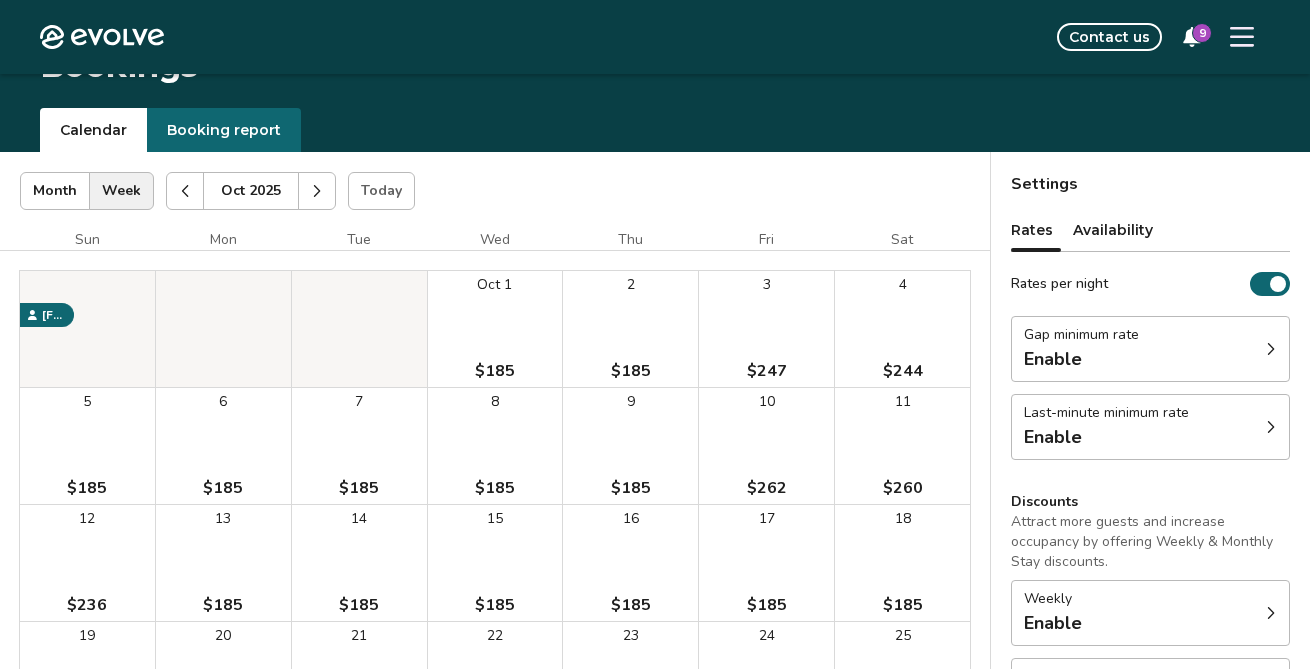 click 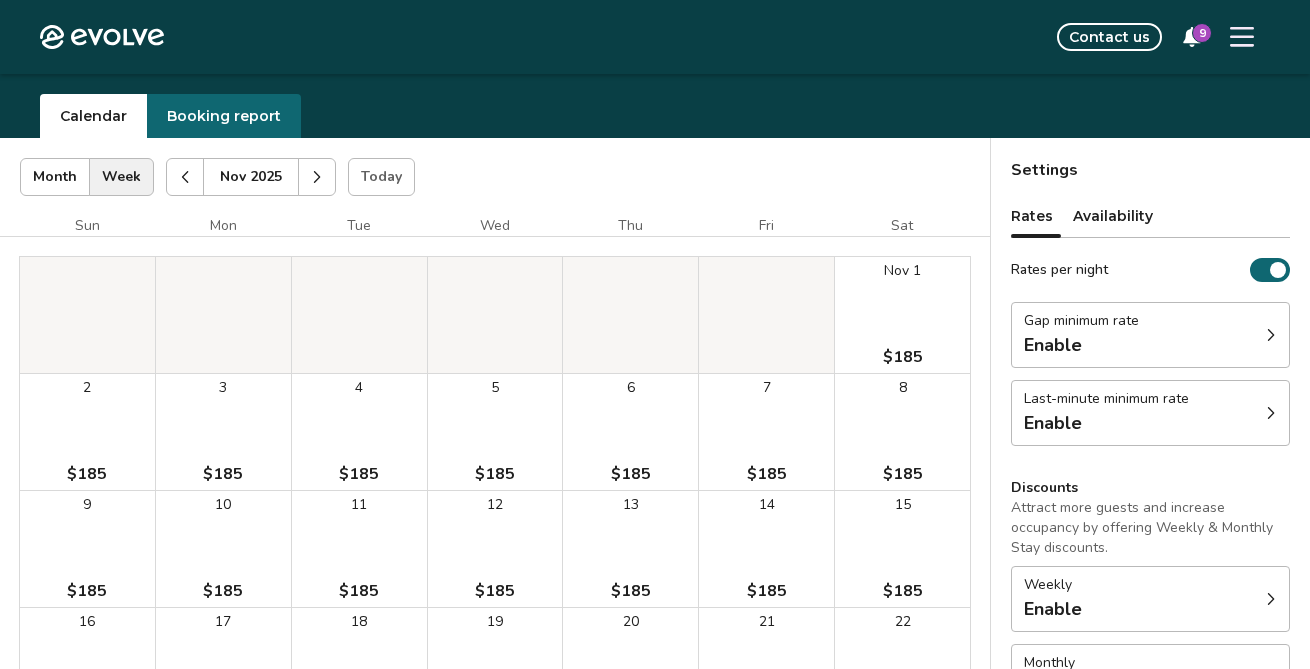 scroll, scrollTop: 9, scrollLeft: 0, axis: vertical 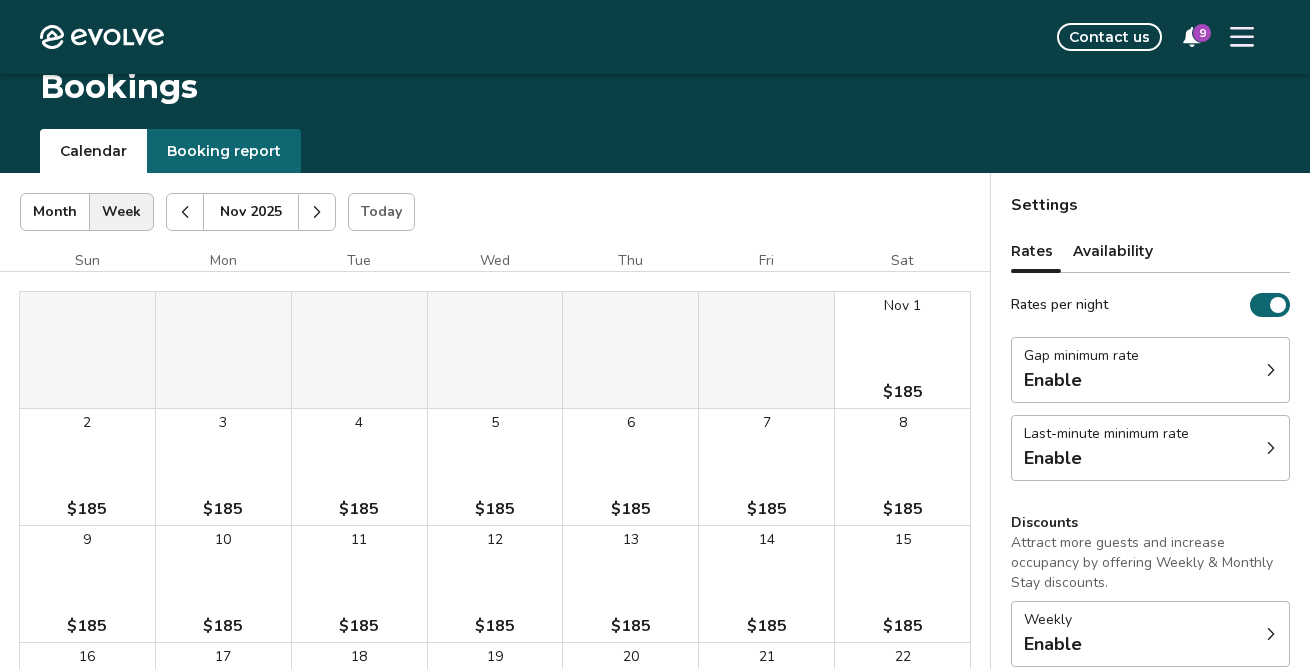 click at bounding box center (317, 212) 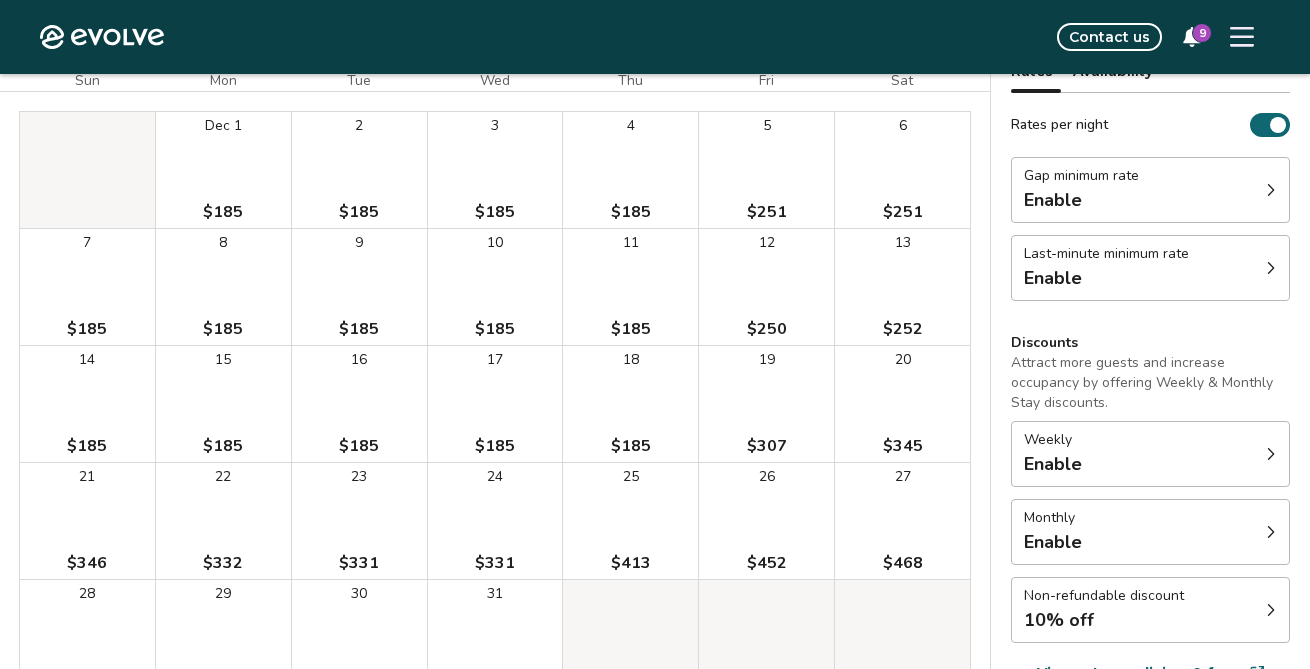 scroll, scrollTop: 187, scrollLeft: 0, axis: vertical 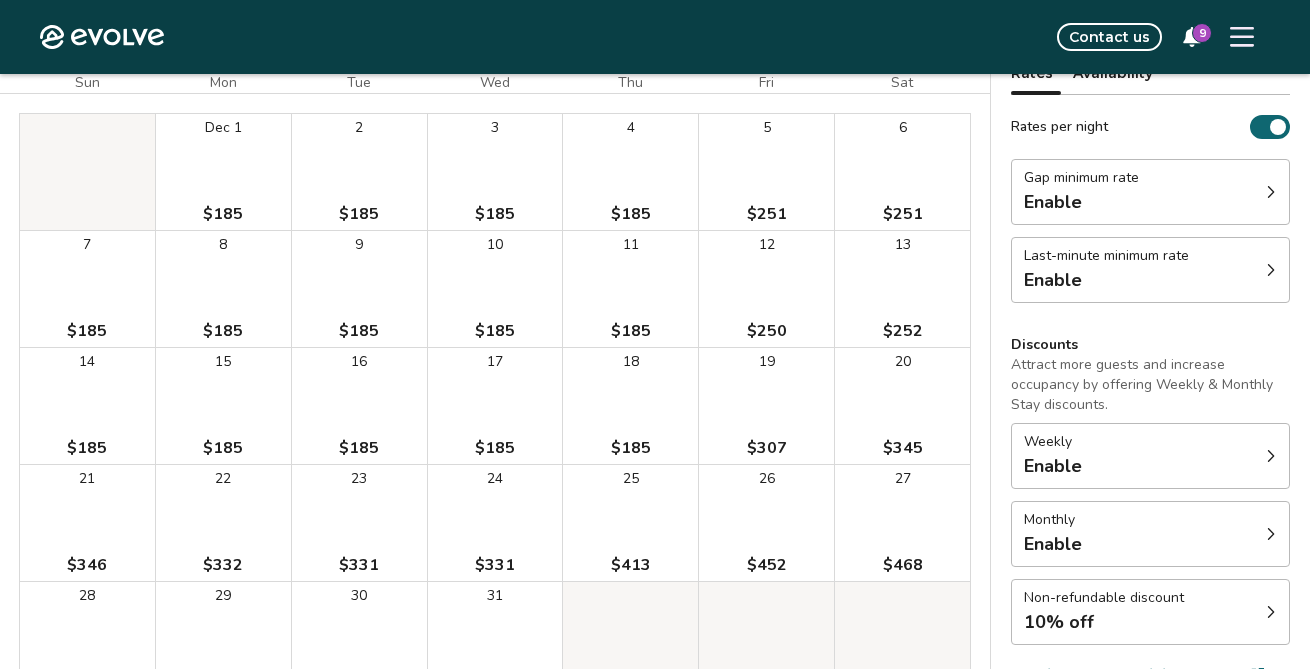 click on "Enable" at bounding box center [1106, 280] 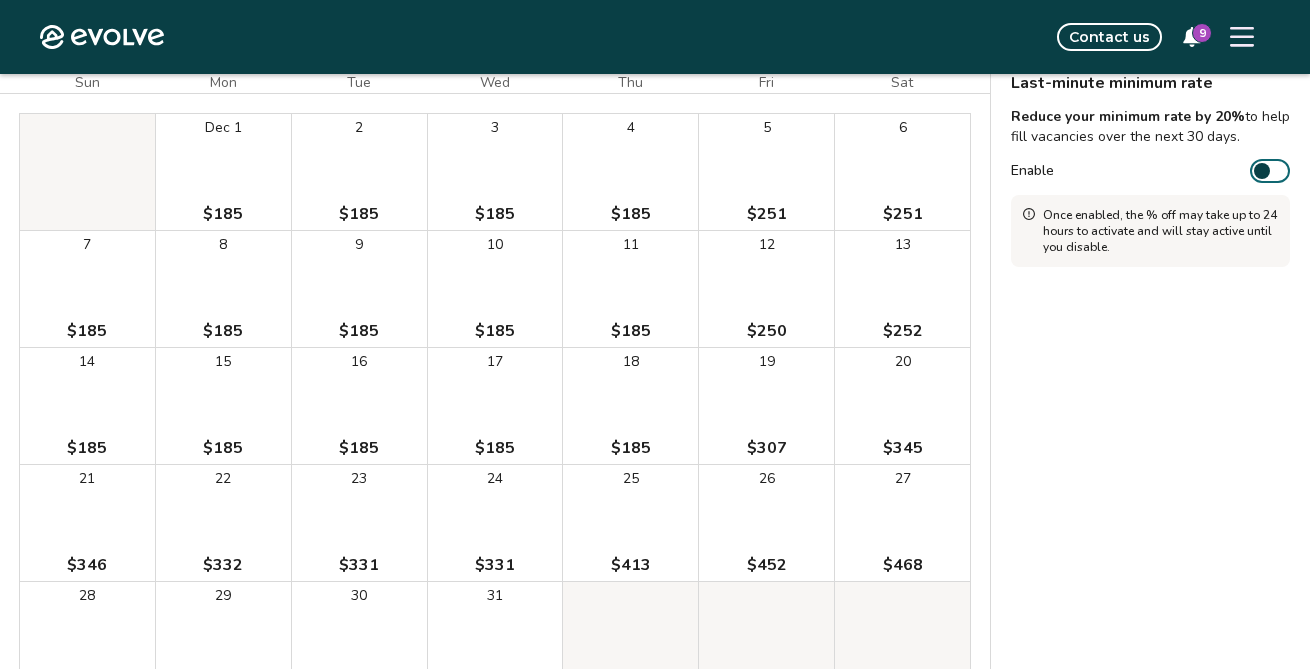 click at bounding box center (1262, 171) 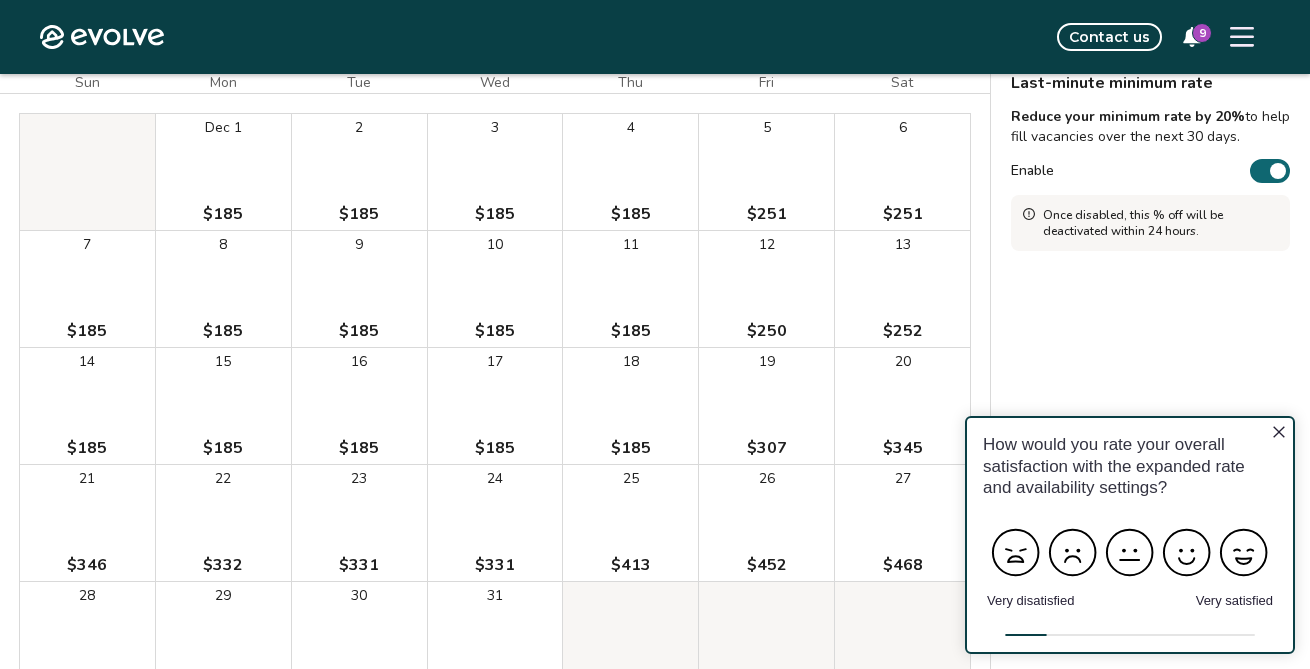 scroll, scrollTop: 0, scrollLeft: 0, axis: both 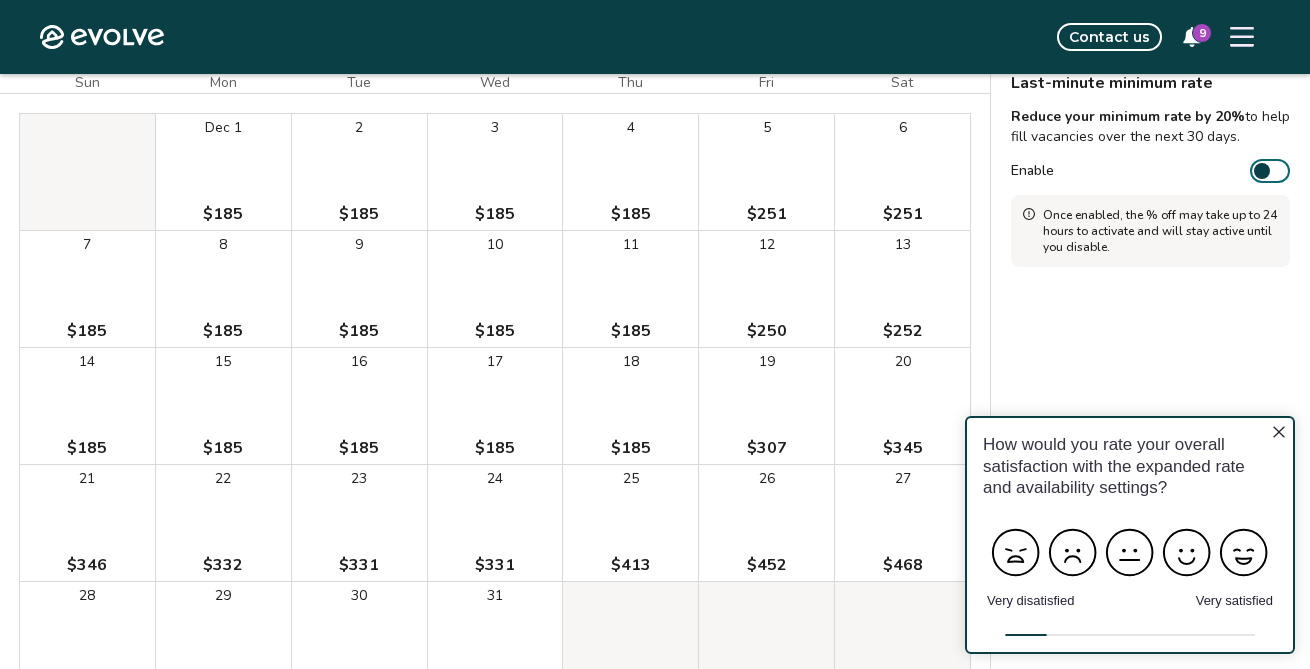 click at bounding box center (1262, 171) 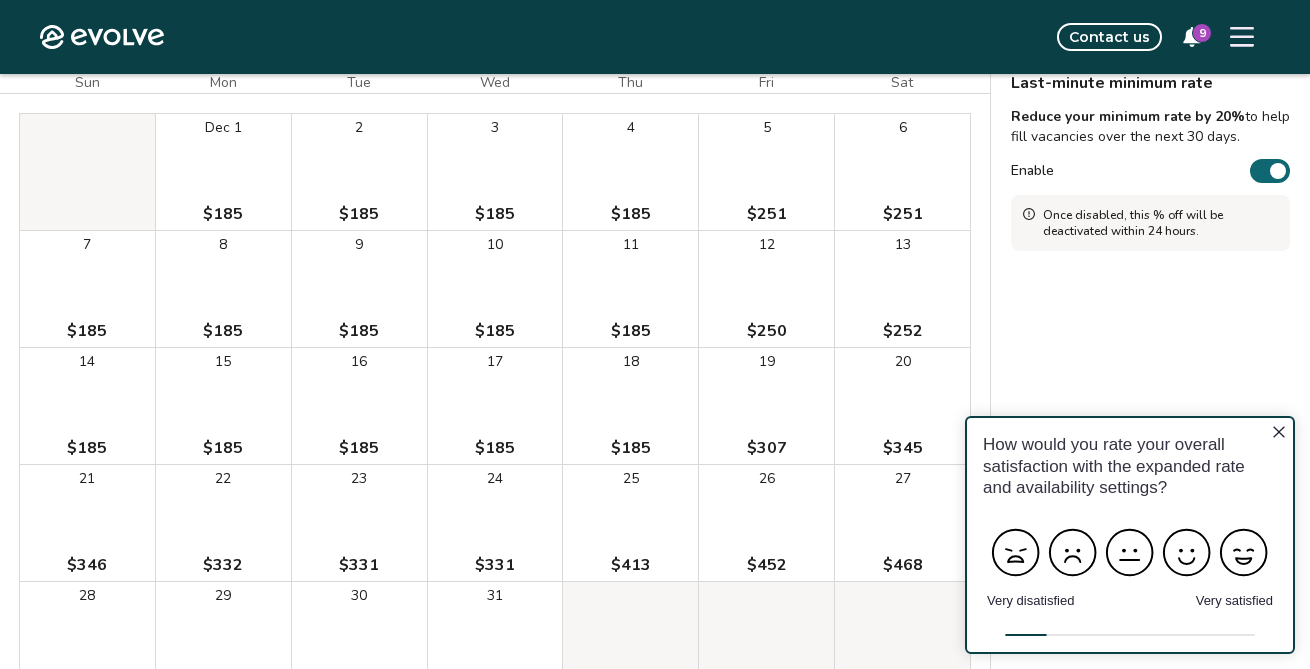 click 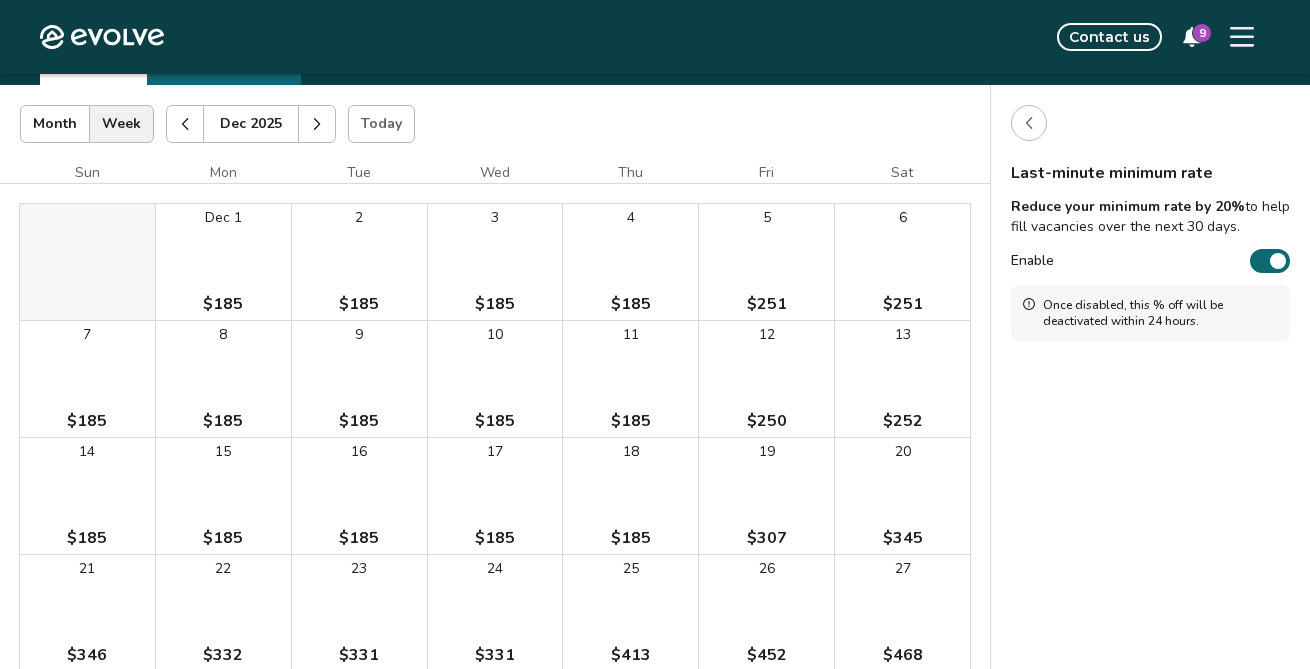 scroll, scrollTop: 0, scrollLeft: 0, axis: both 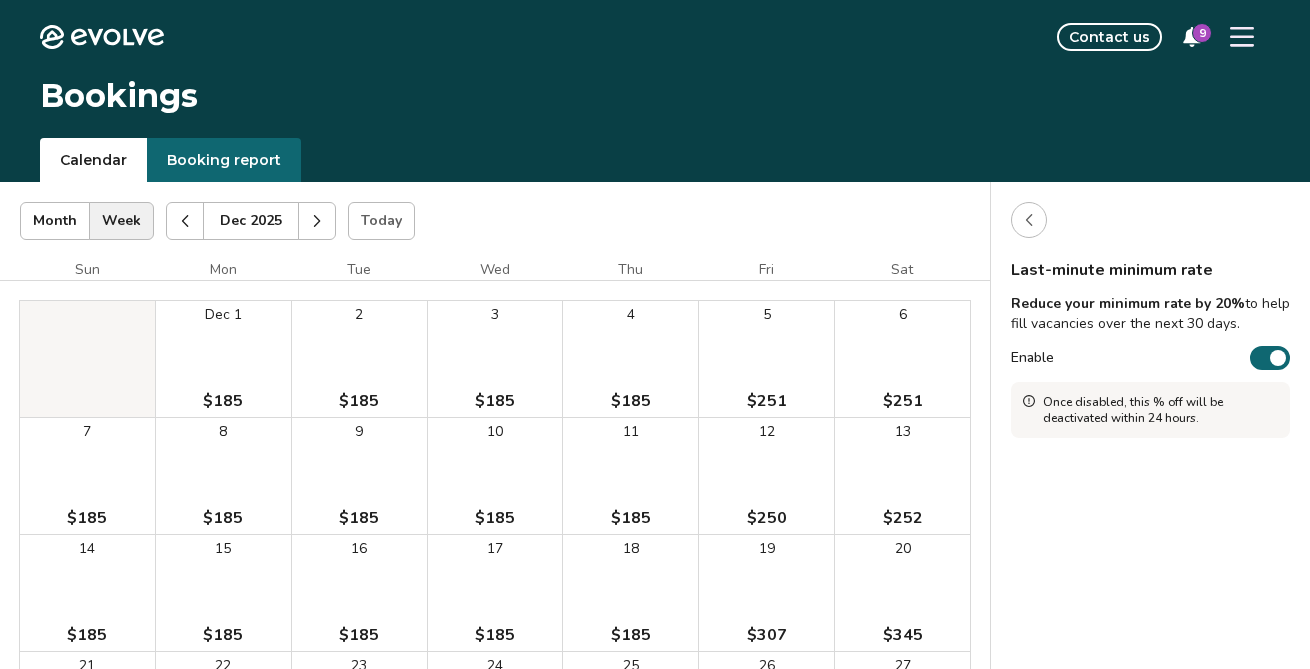 click at bounding box center (1029, 220) 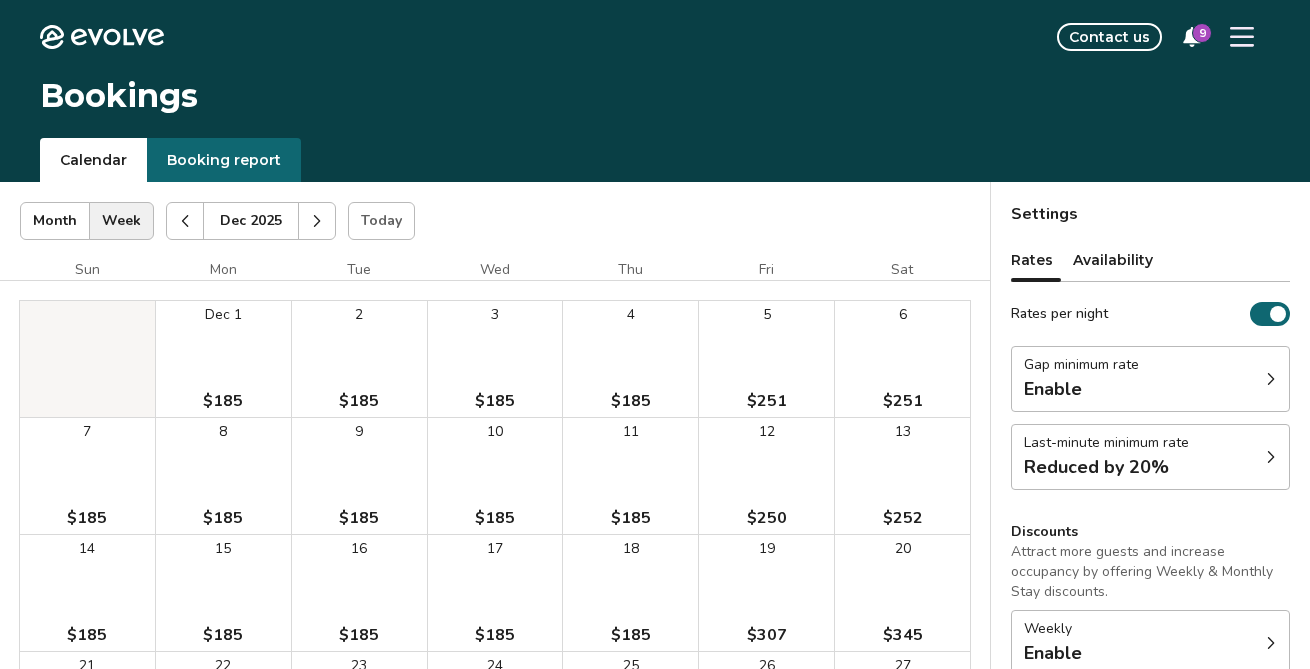 click on "Gap minimum rate Enable" at bounding box center [1150, 379] 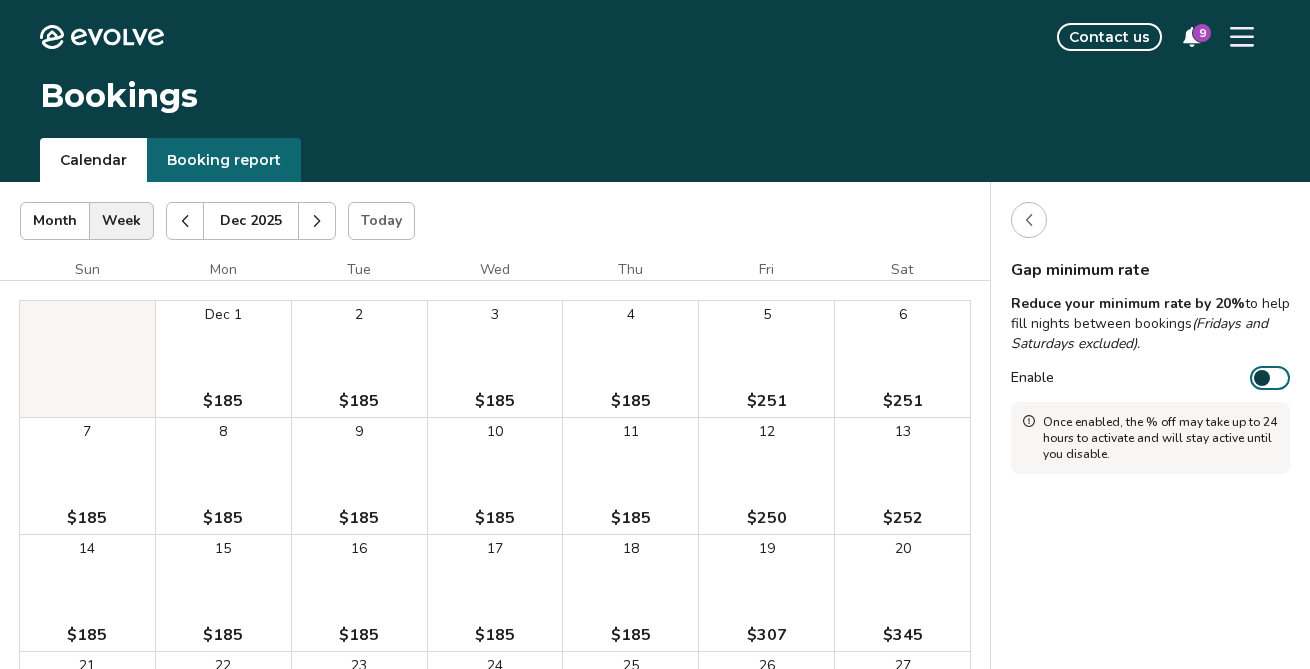 click at bounding box center [1262, 378] 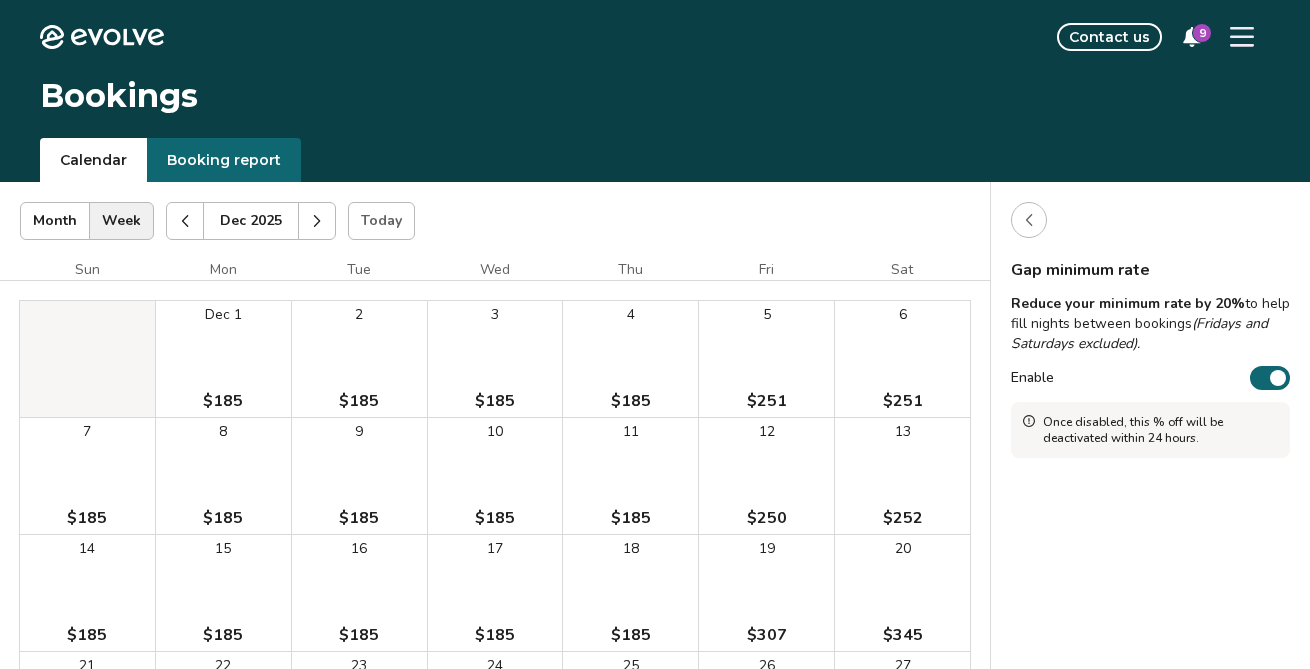 click 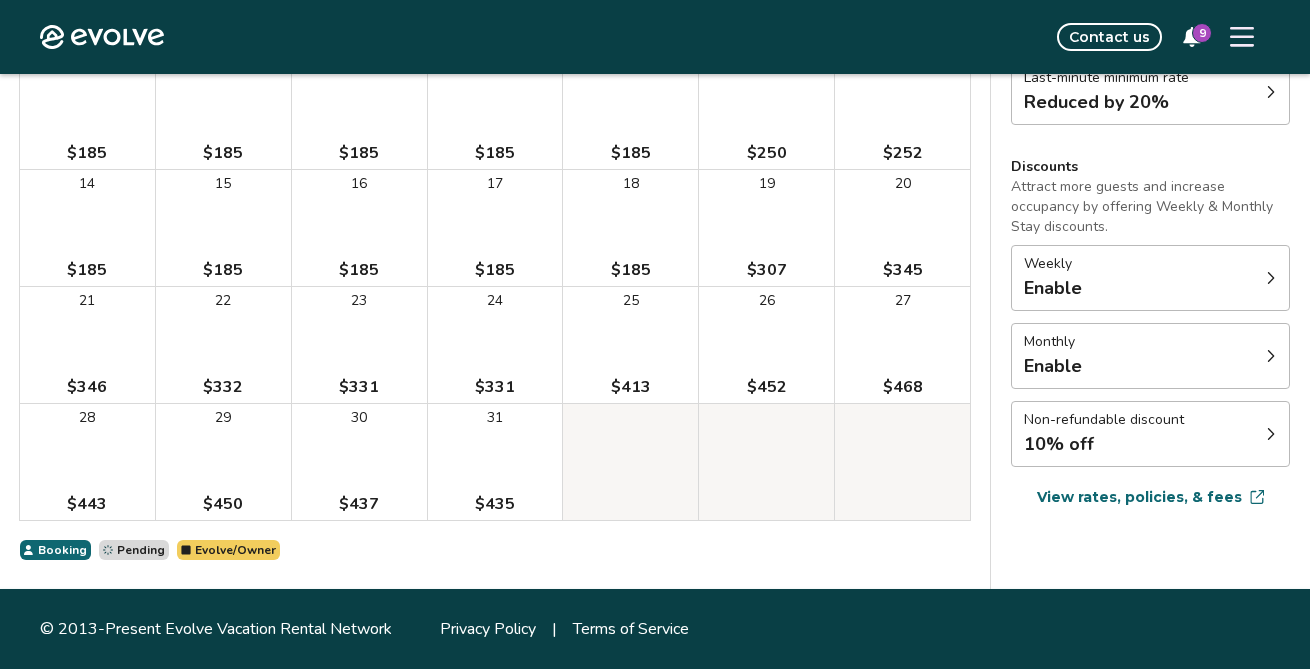 scroll, scrollTop: 408, scrollLeft: 0, axis: vertical 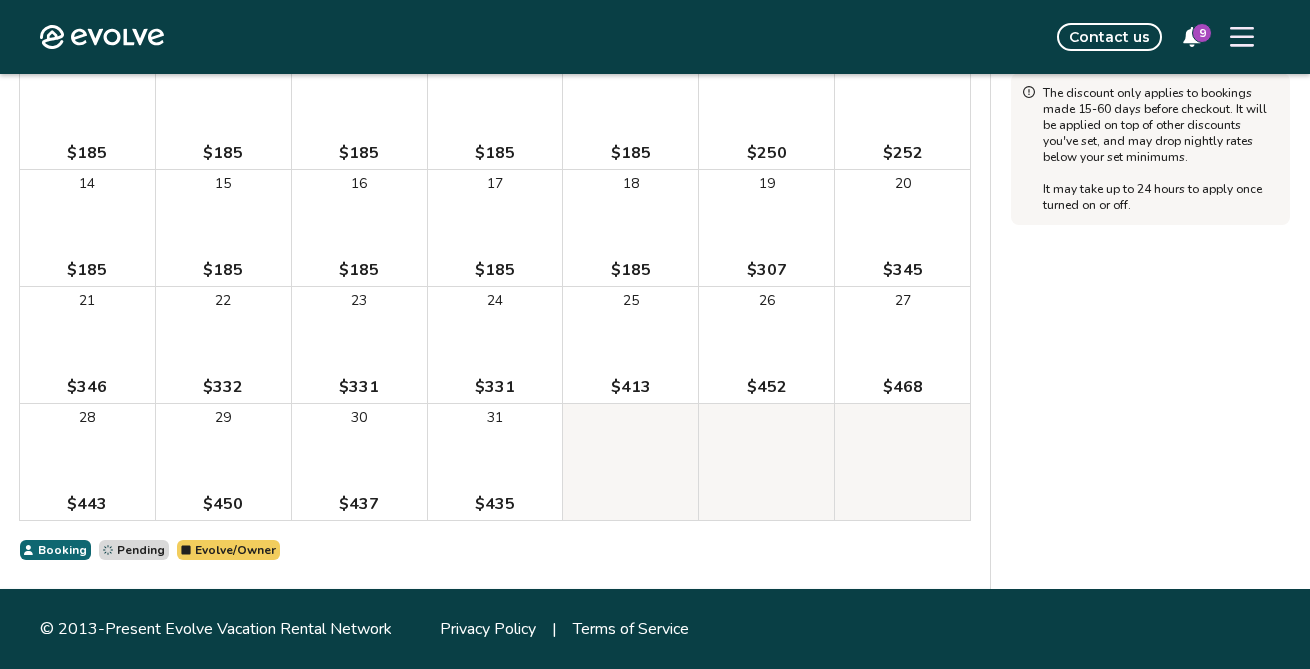click at bounding box center [1278, 41] 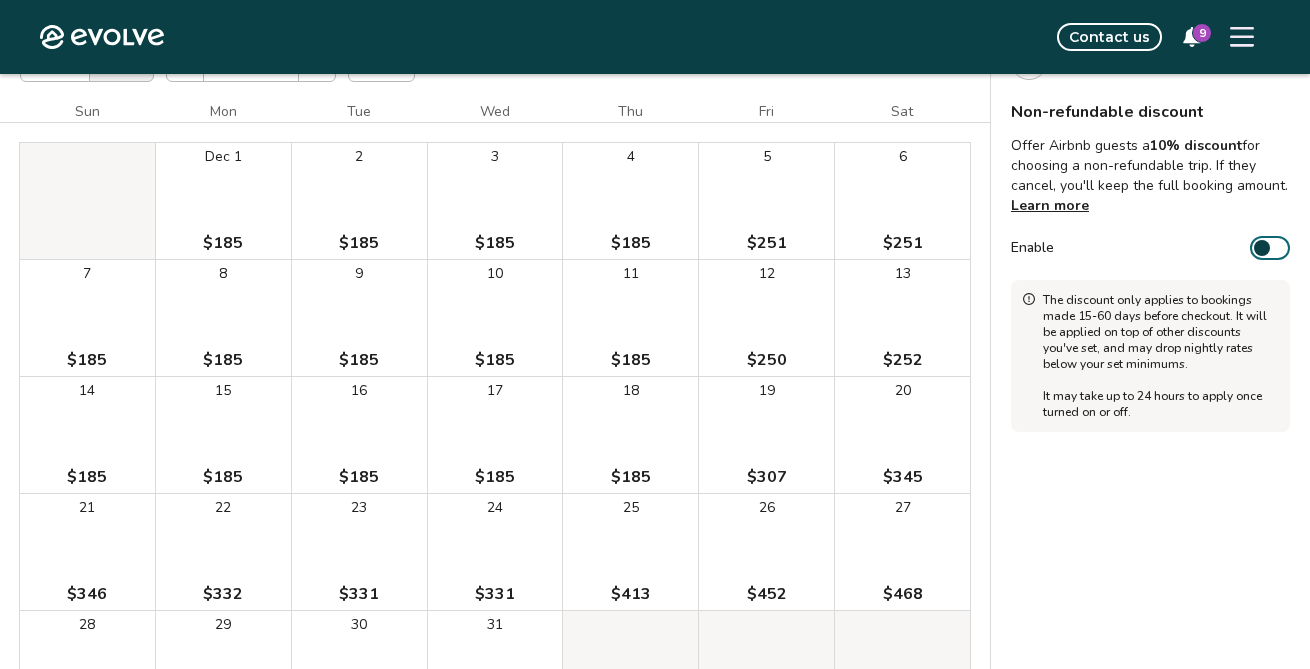 scroll, scrollTop: 137, scrollLeft: 0, axis: vertical 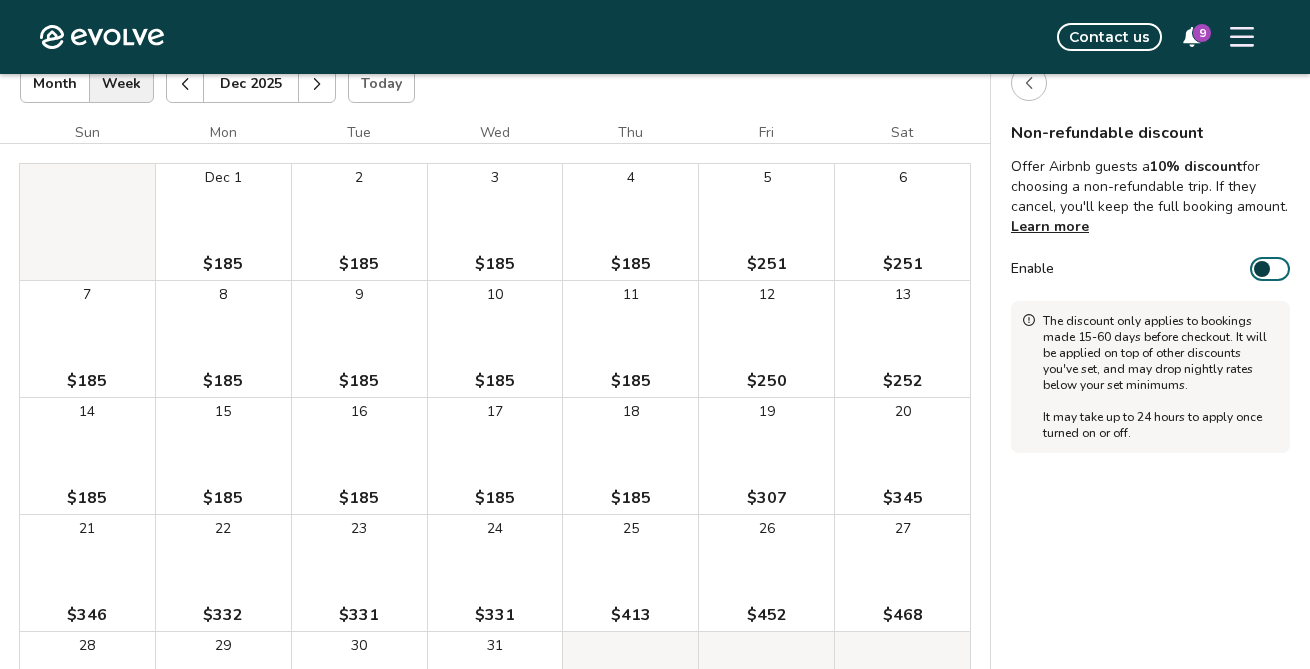 click 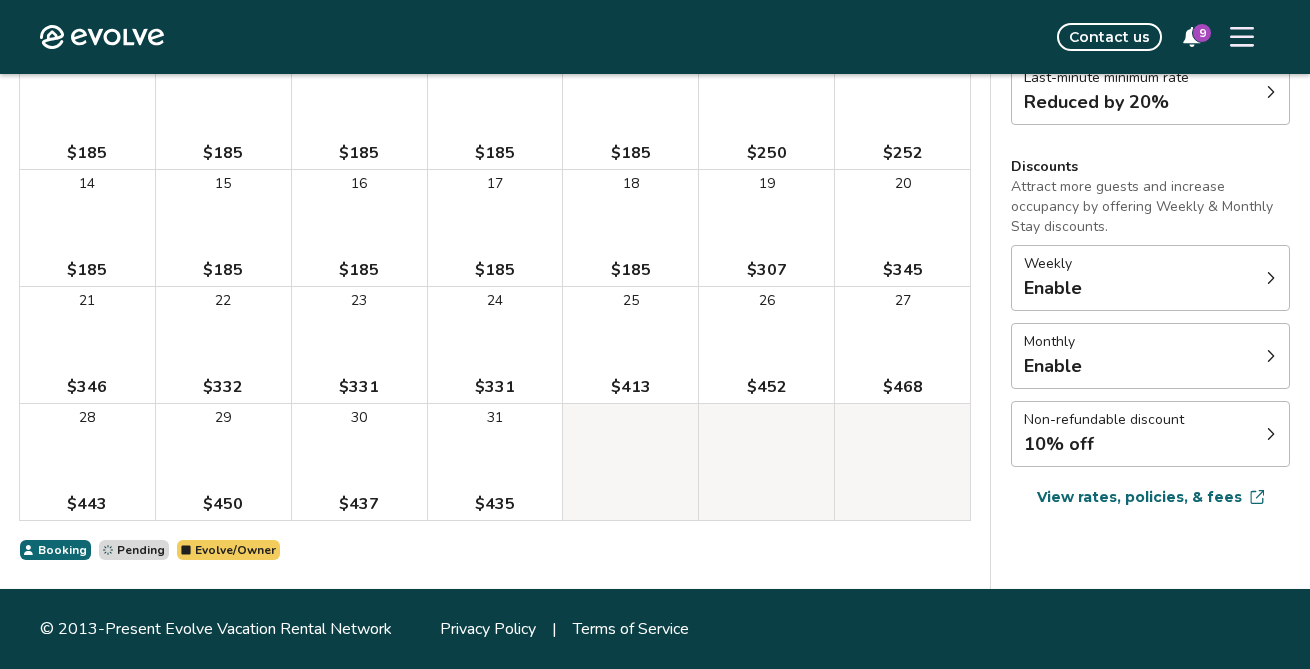 scroll, scrollTop: 475, scrollLeft: 0, axis: vertical 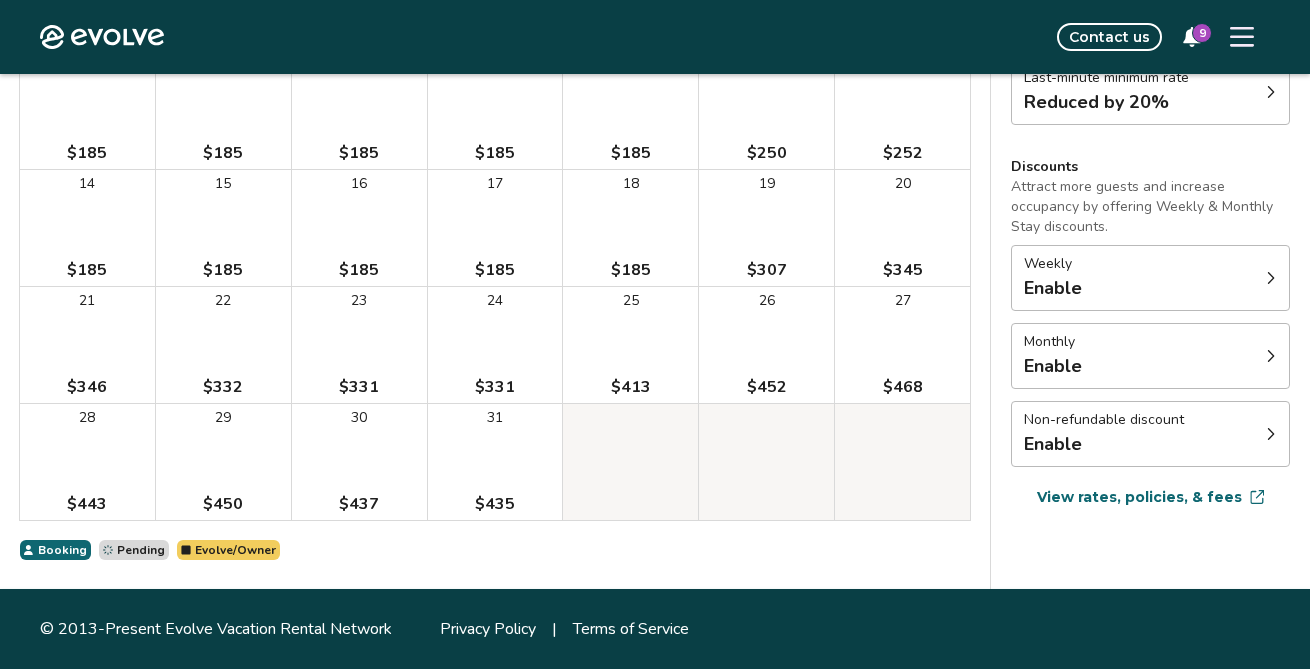click on "Weekly Enable" at bounding box center (1150, 278) 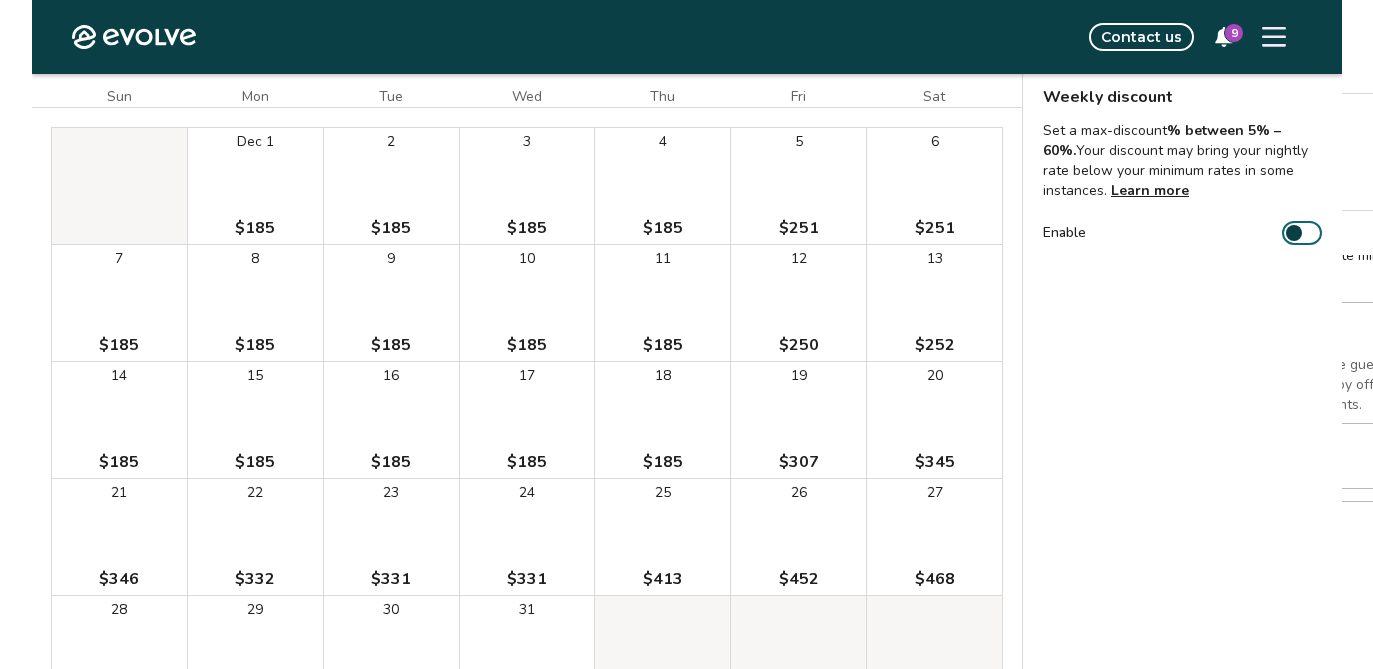 scroll, scrollTop: 55, scrollLeft: 0, axis: vertical 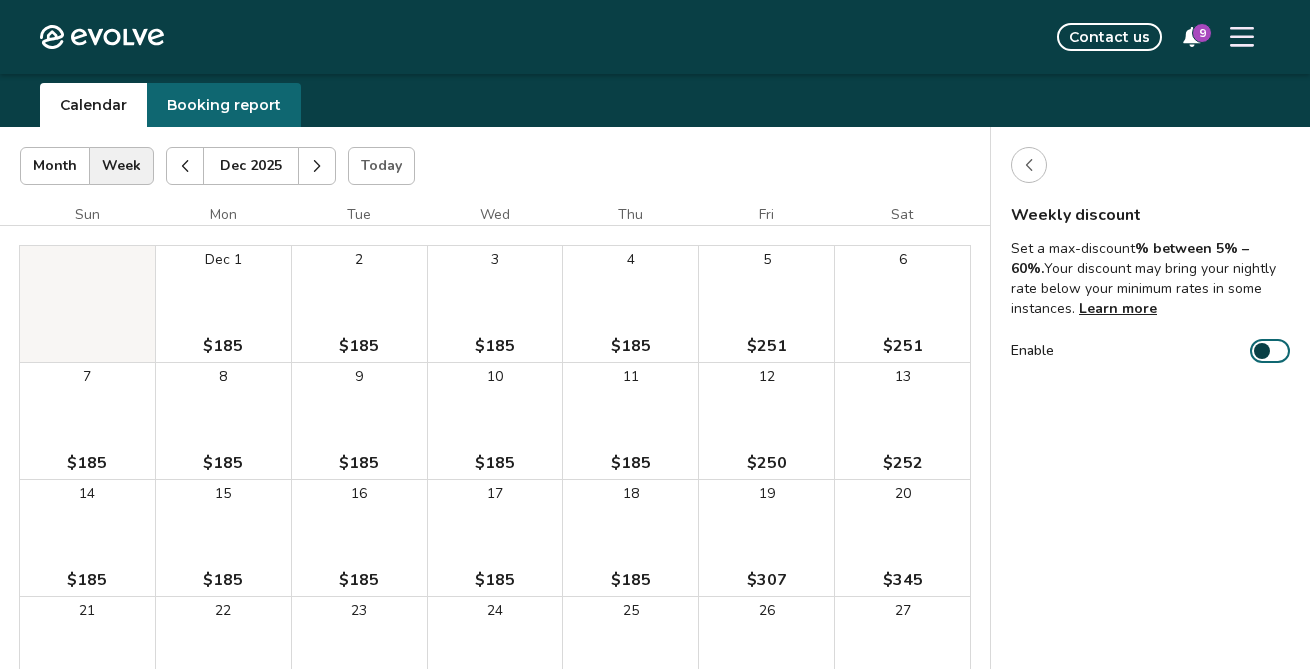 click at bounding box center (1262, 351) 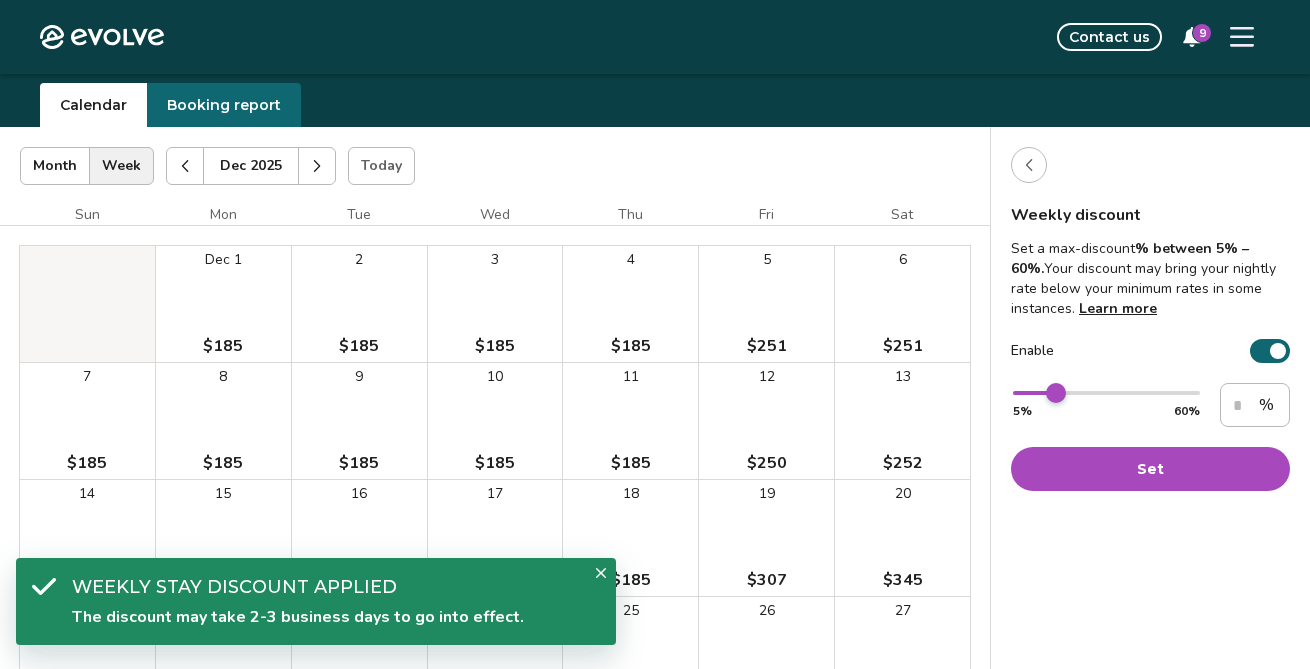 click at bounding box center [1056, 393] 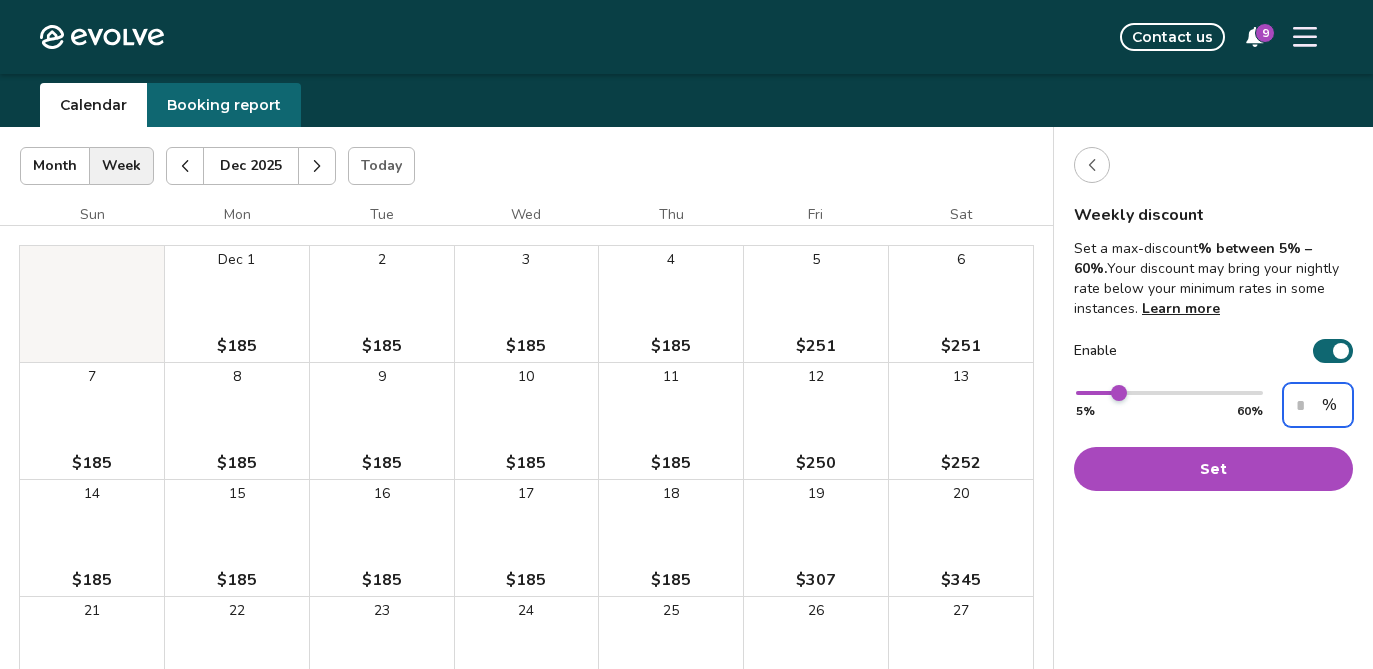 click on "**" at bounding box center [1318, 405] 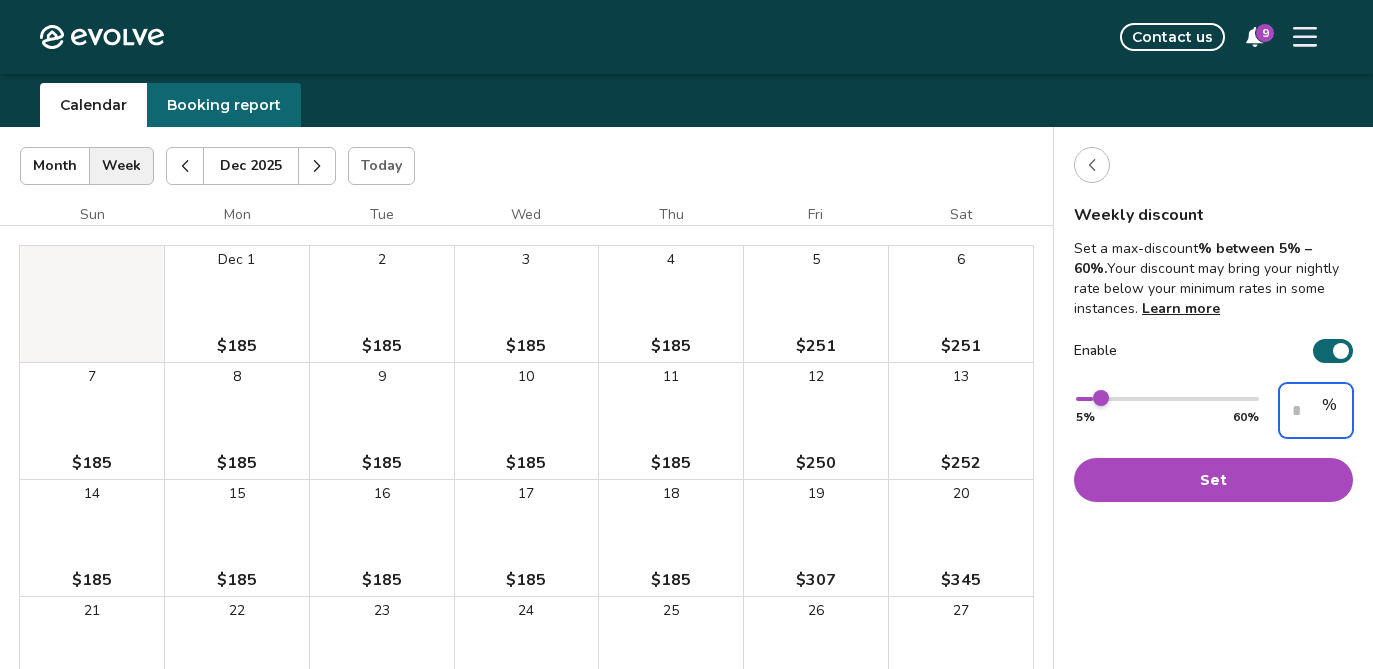 scroll, scrollTop: 0, scrollLeft: 17, axis: horizontal 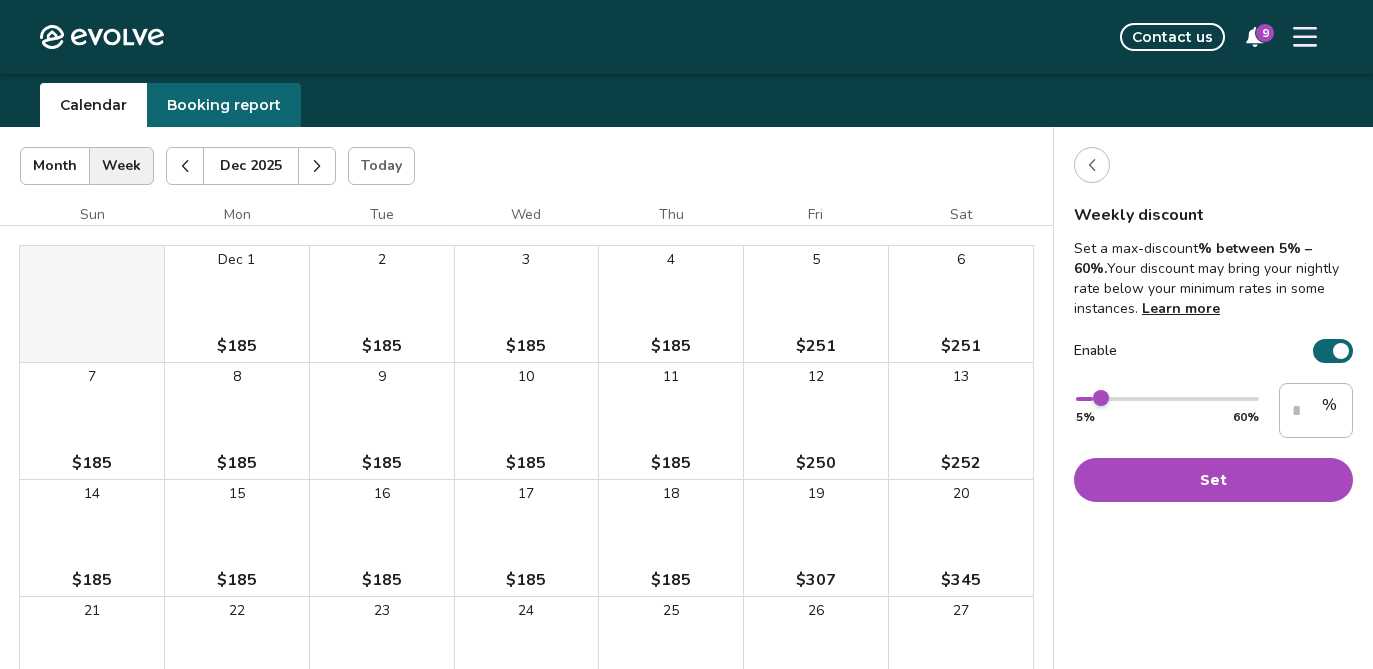click on "Set" at bounding box center (1213, 480) 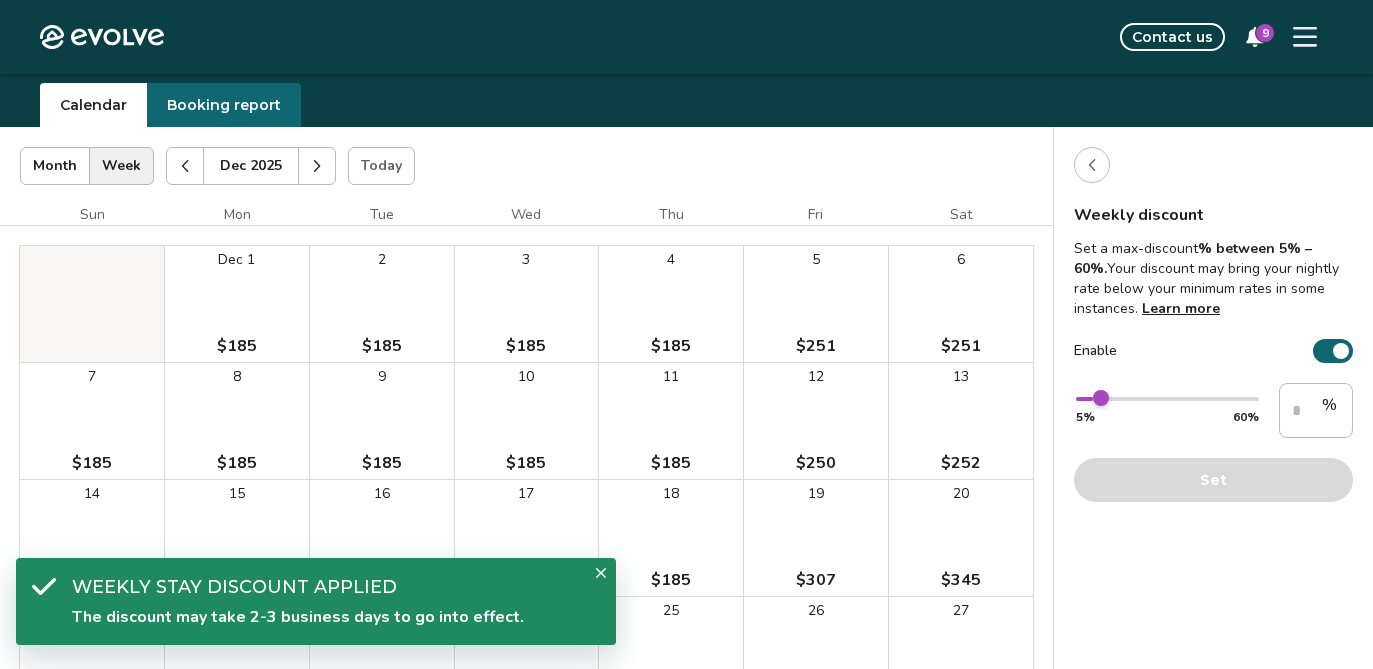 click 